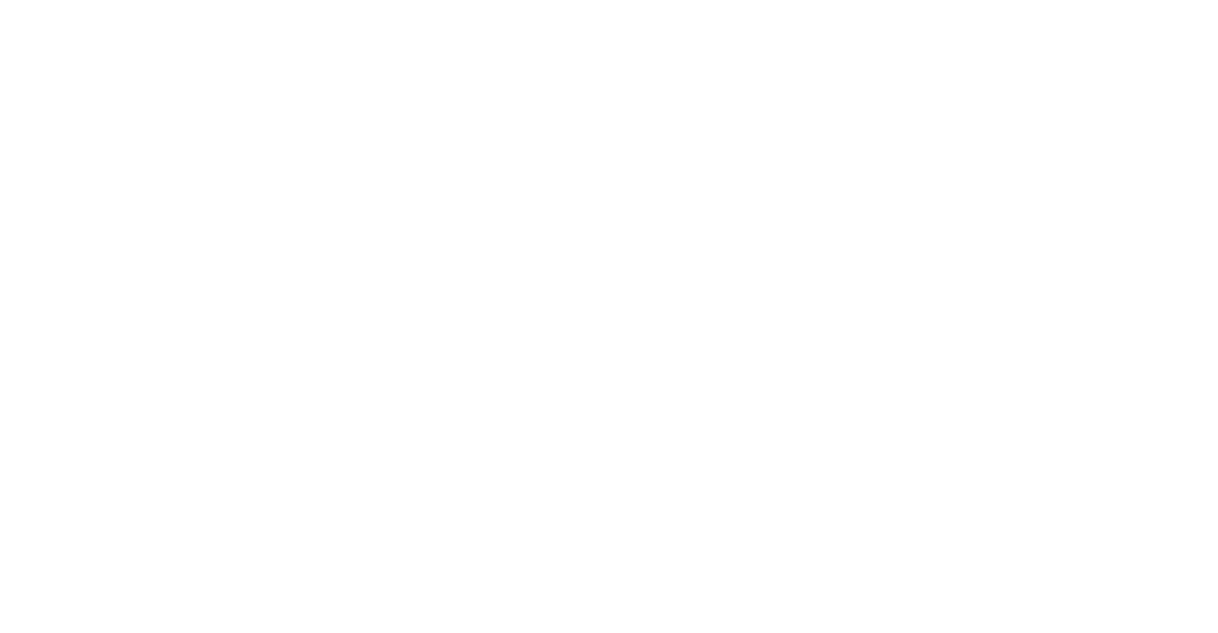 scroll, scrollTop: 0, scrollLeft: 0, axis: both 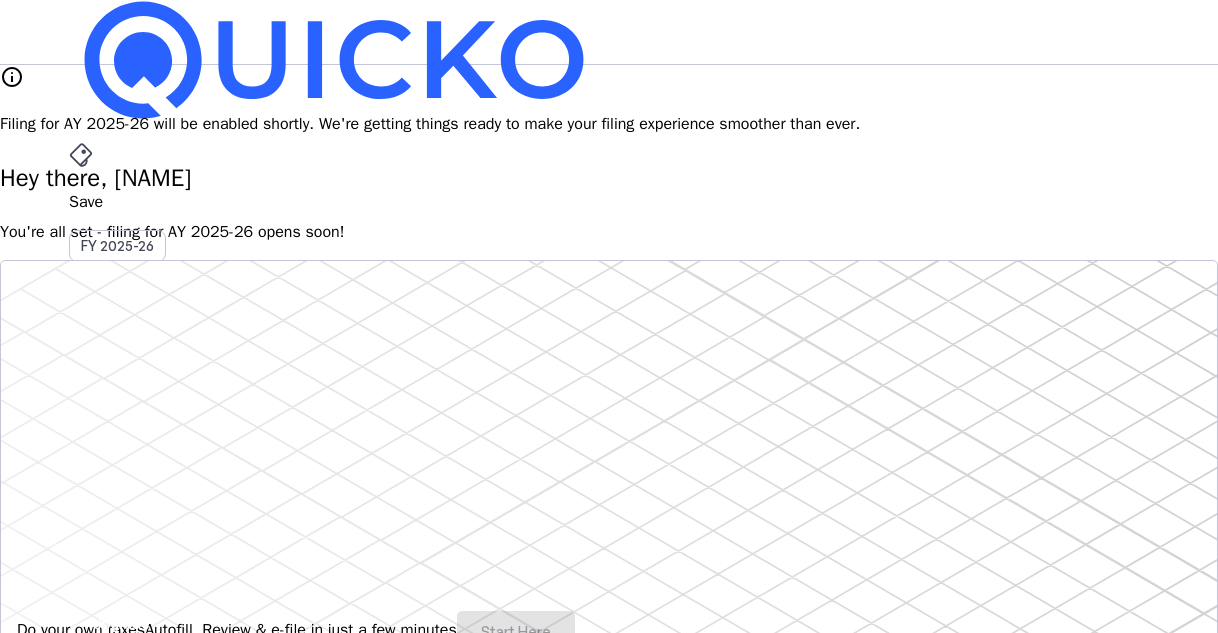 click on "You're all set - filing for AY 2025-26 opens soon!" at bounding box center (609, 232) 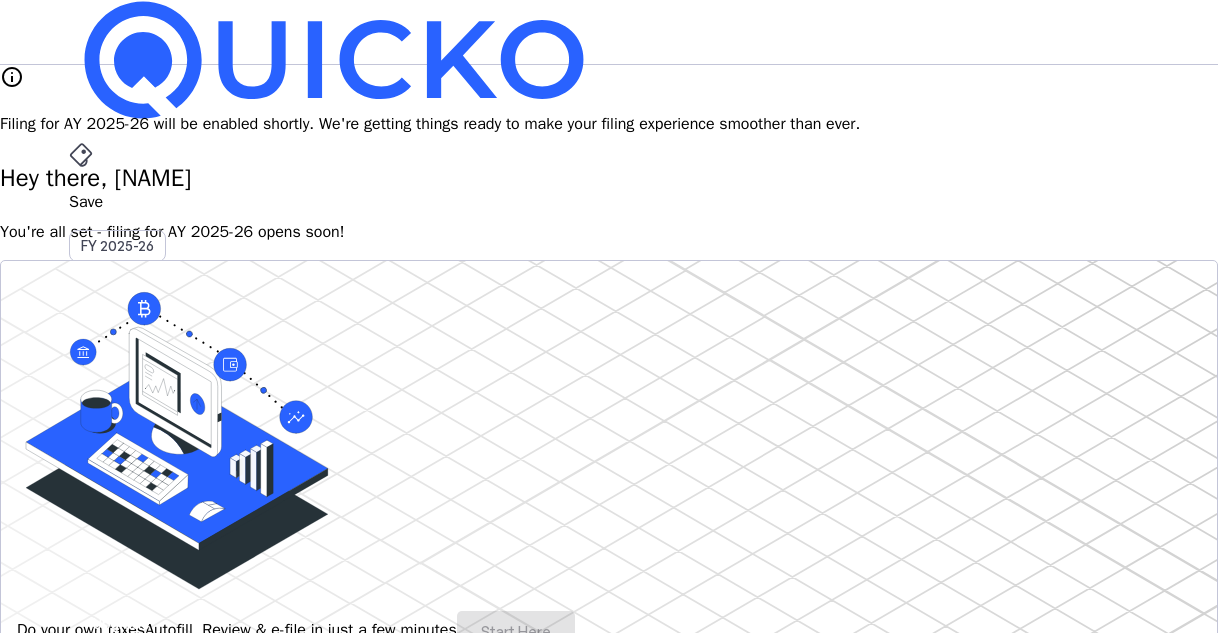 click on "AY 2025-26" at bounding box center (118, 452) 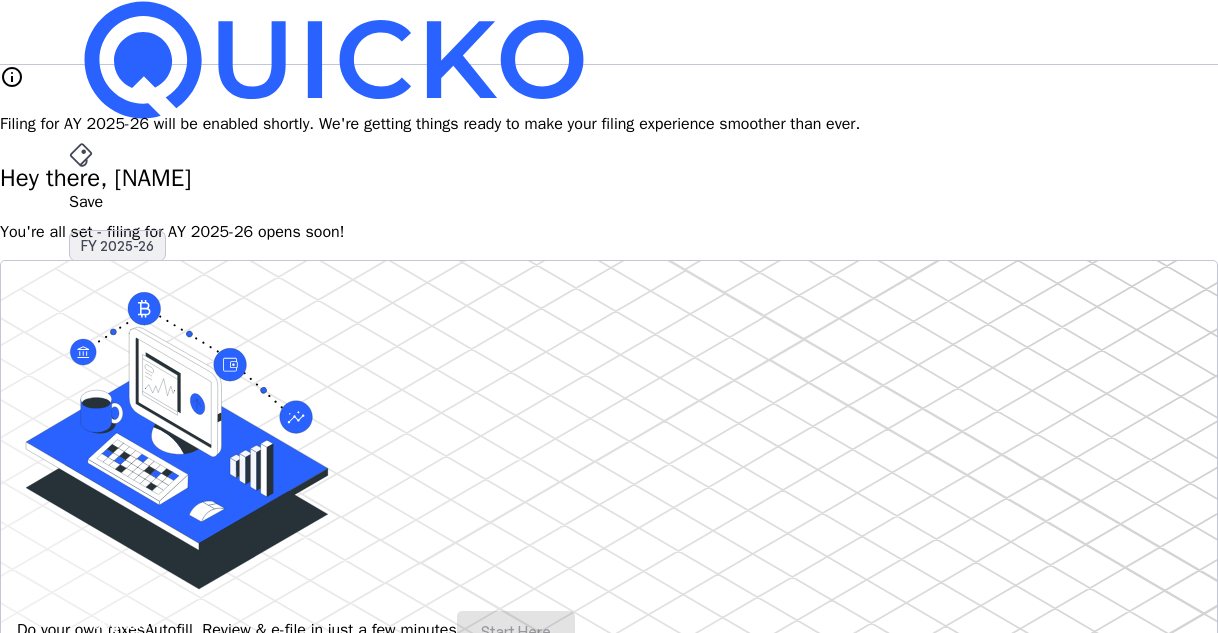 click on "FY 2025-26" at bounding box center (117, 246) 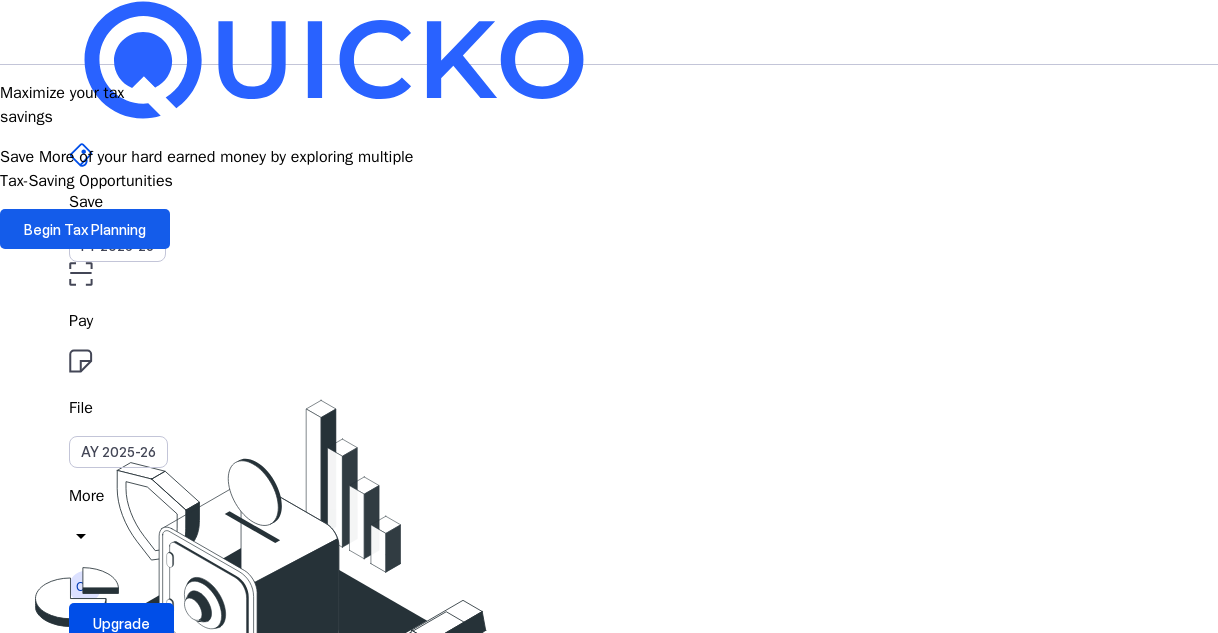 click on "Begin Tax Planning" at bounding box center (85, 229) 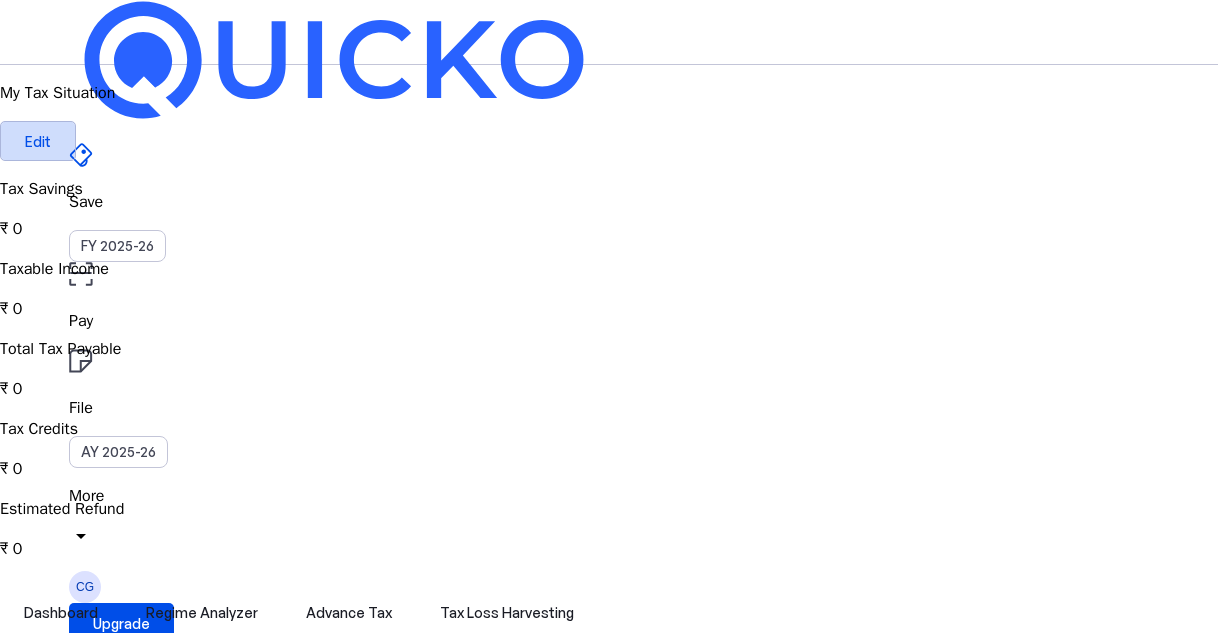 click on "Edit" at bounding box center [38, 141] 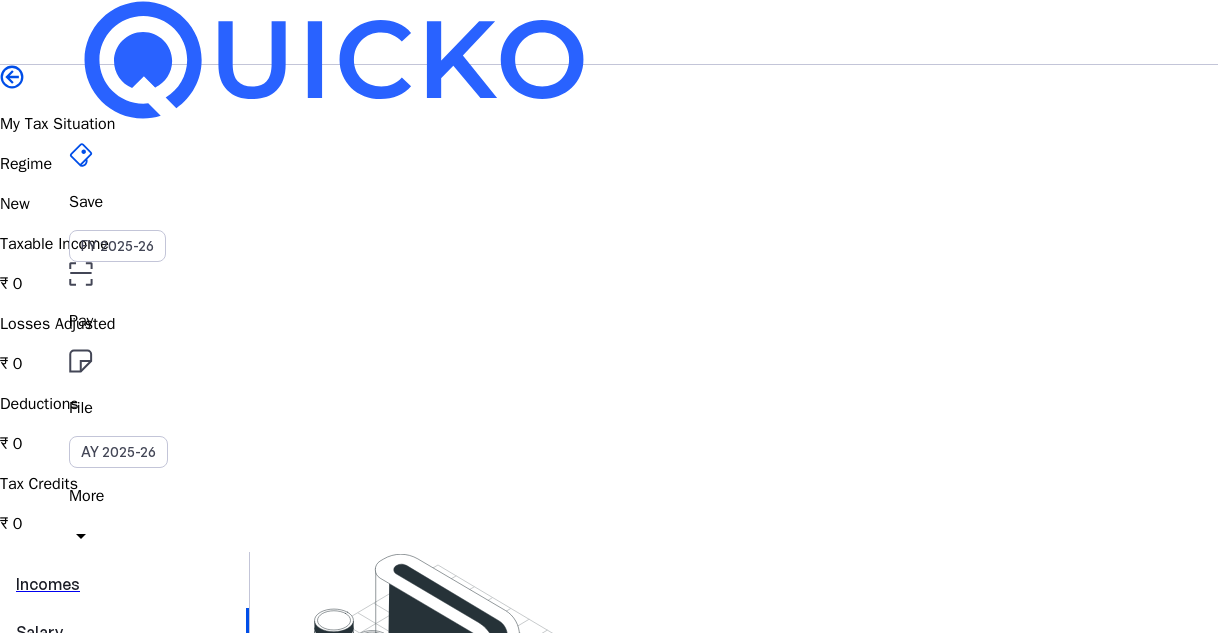click on "Incomes" at bounding box center [124, 584] 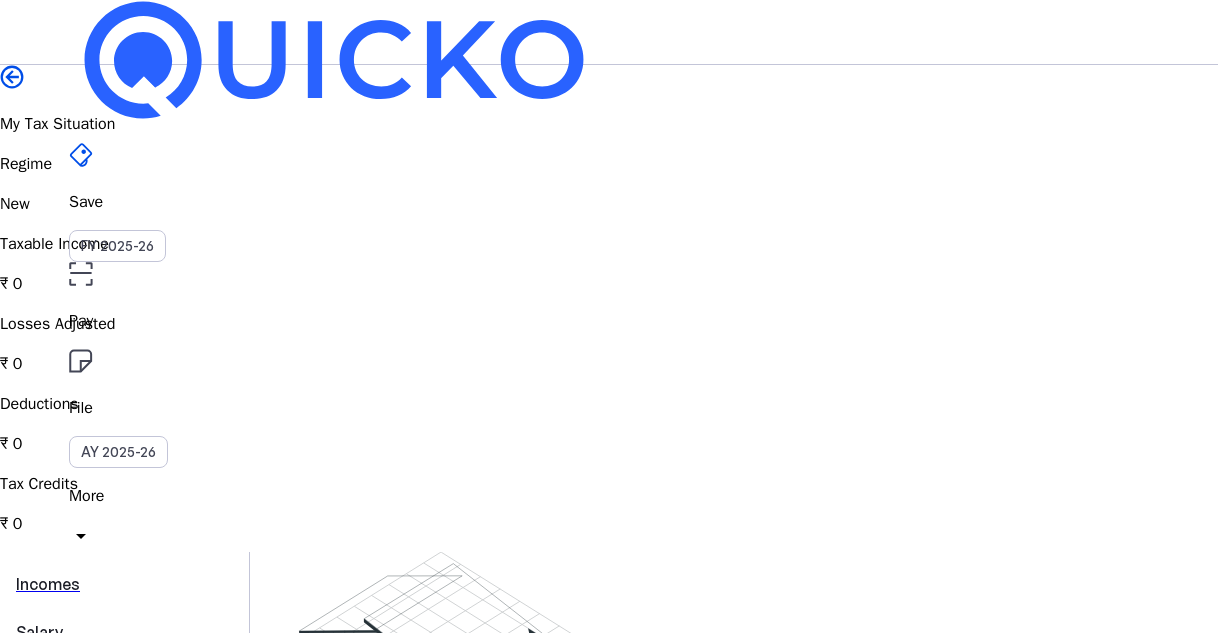 click at bounding box center [454, 679] 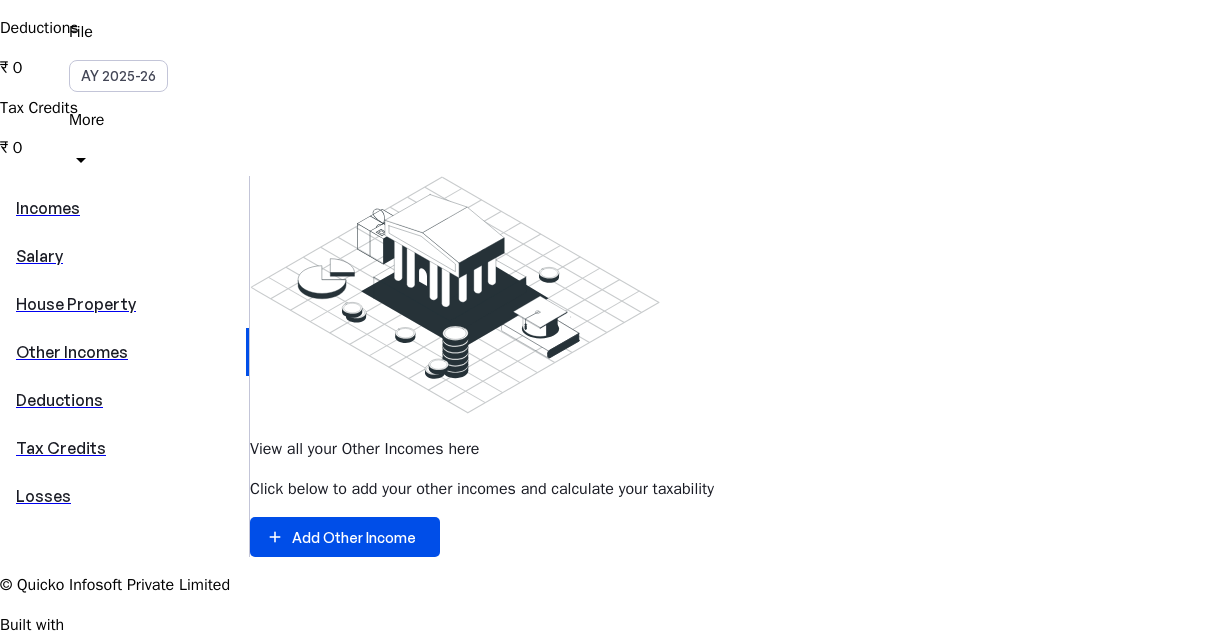 scroll, scrollTop: 474, scrollLeft: 0, axis: vertical 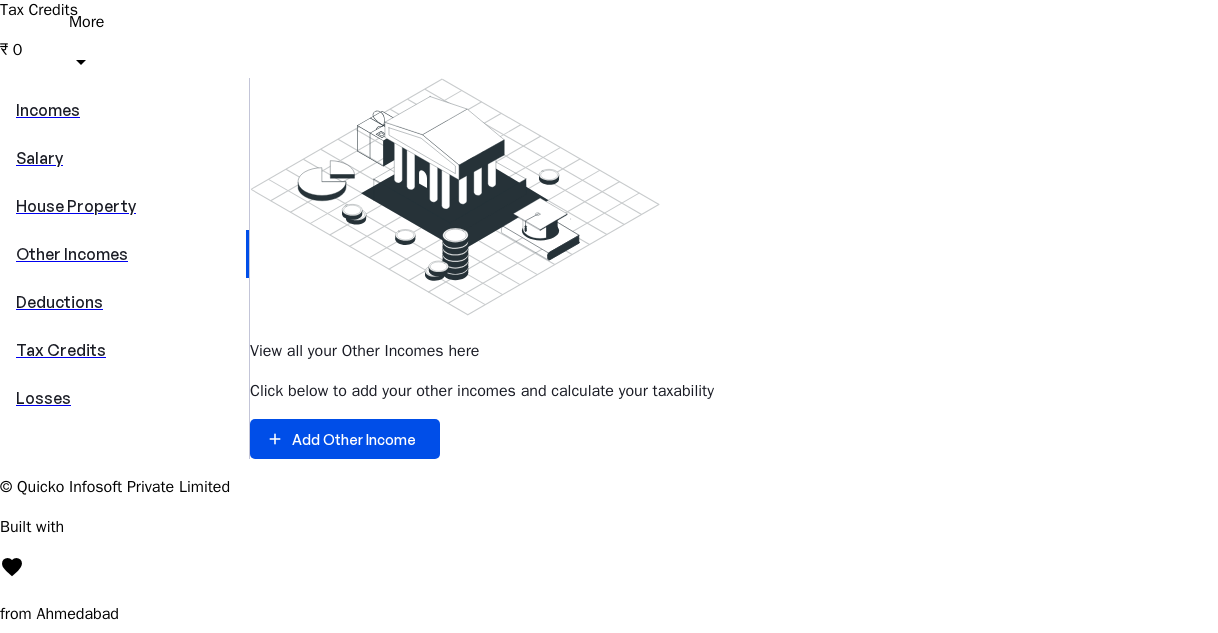 drag, startPoint x: 315, startPoint y: 580, endPoint x: 303, endPoint y: 630, distance: 51.41984 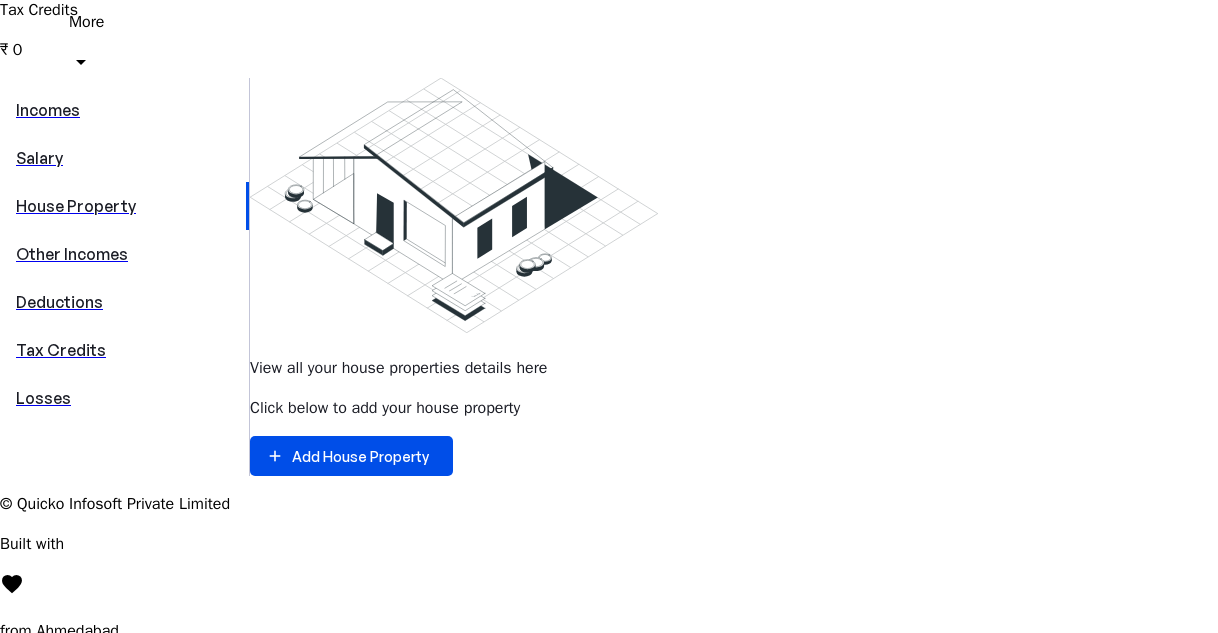 scroll, scrollTop: 0, scrollLeft: 0, axis: both 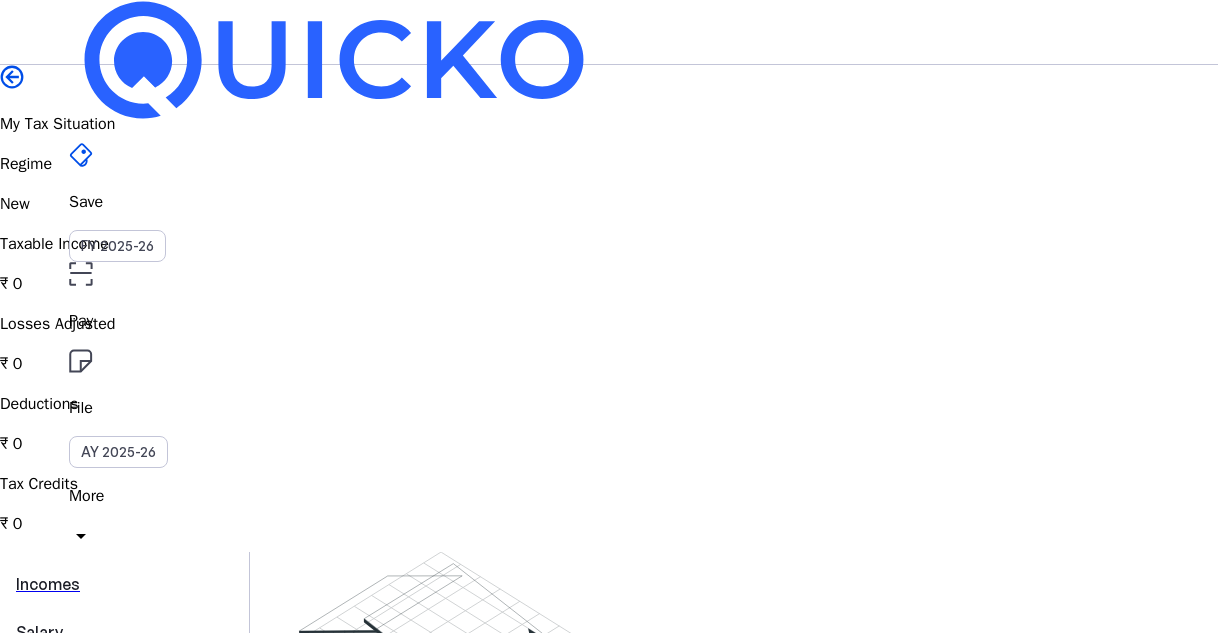 click on "Save FY 2025-26  Pay   File AY 2025-26  More  arrow_drop_down  CG   Upgrade" at bounding box center [609, 32] 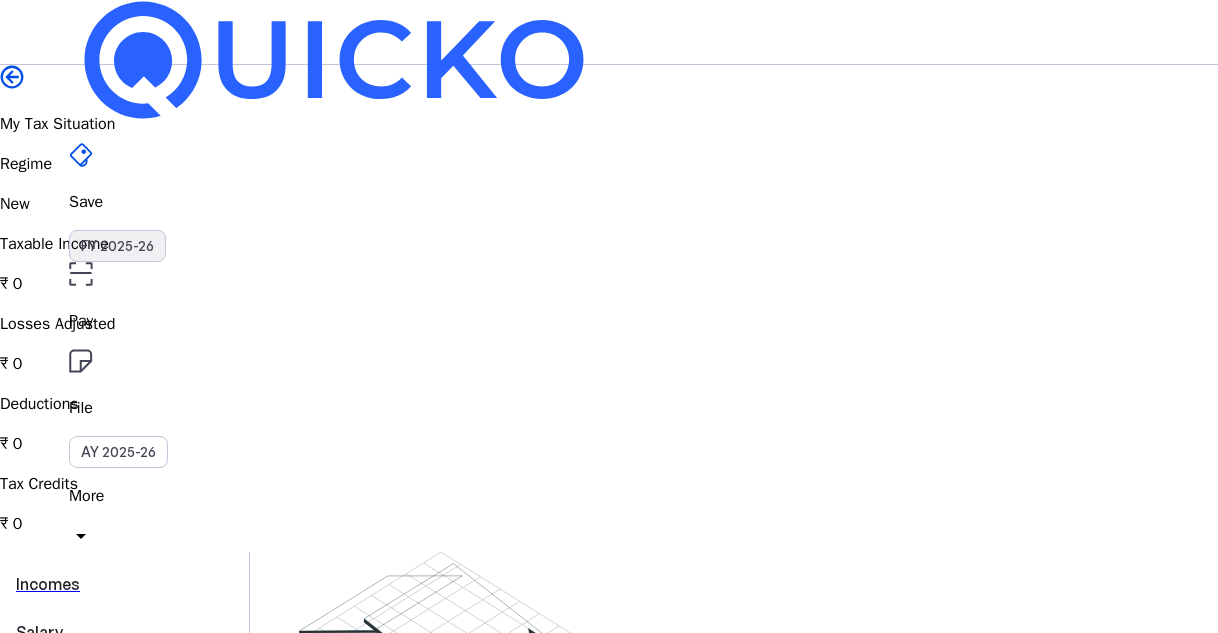 click on "FY 2025-26" at bounding box center (117, 246) 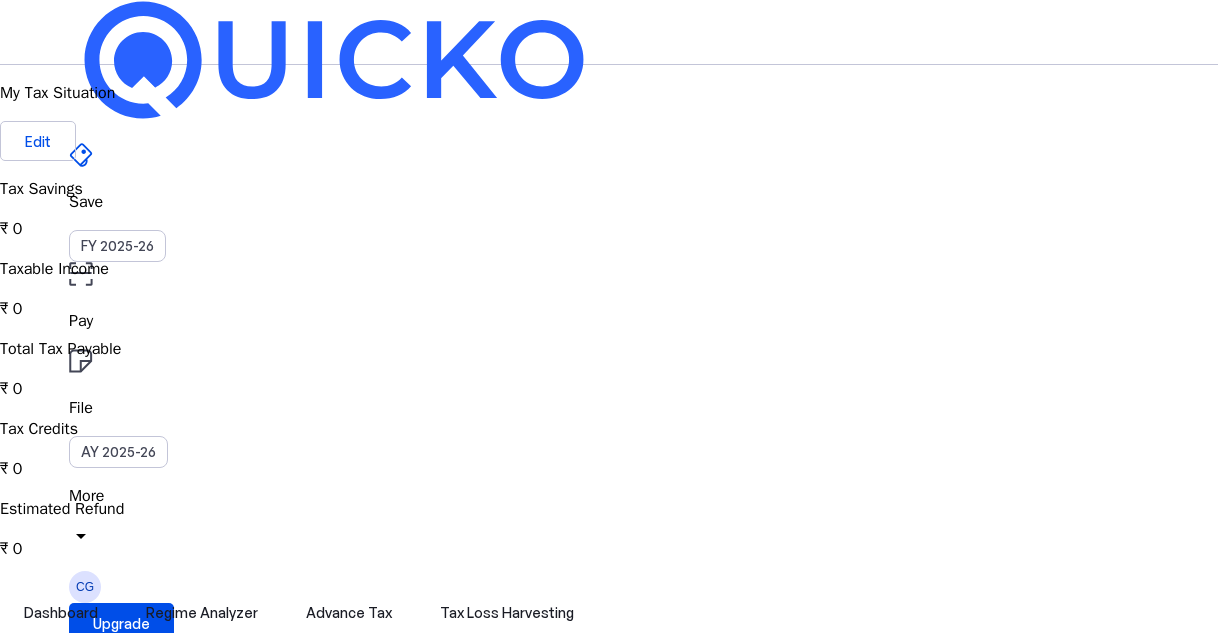 drag, startPoint x: 803, startPoint y: 458, endPoint x: 902, endPoint y: 293, distance: 192.42142 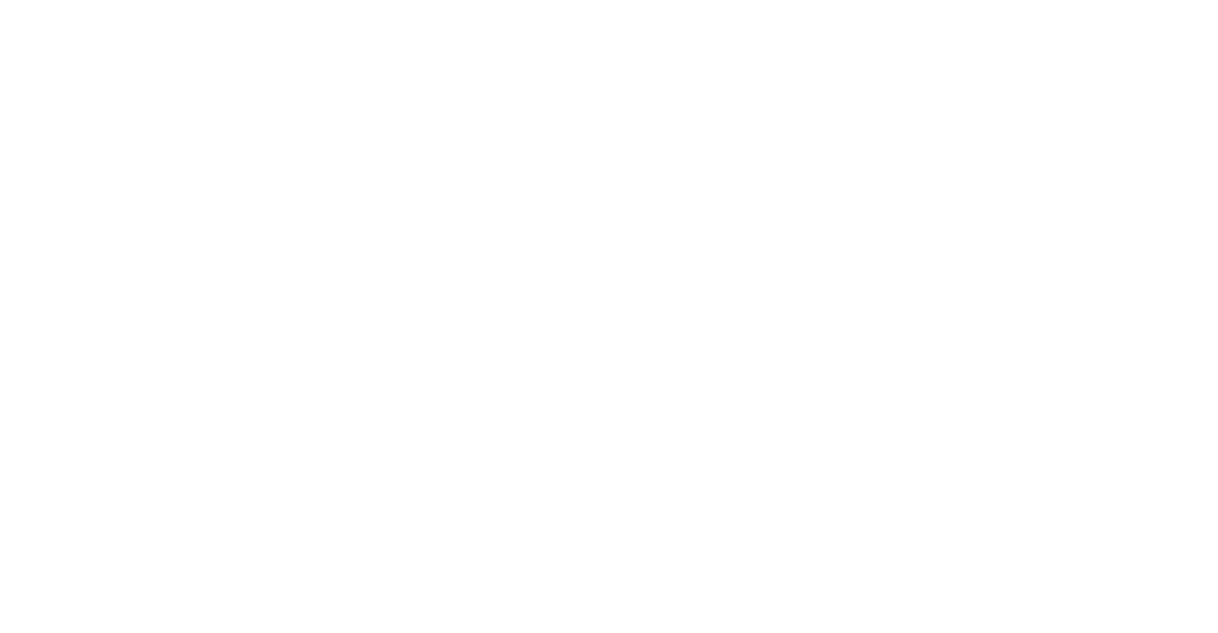 scroll, scrollTop: 0, scrollLeft: 0, axis: both 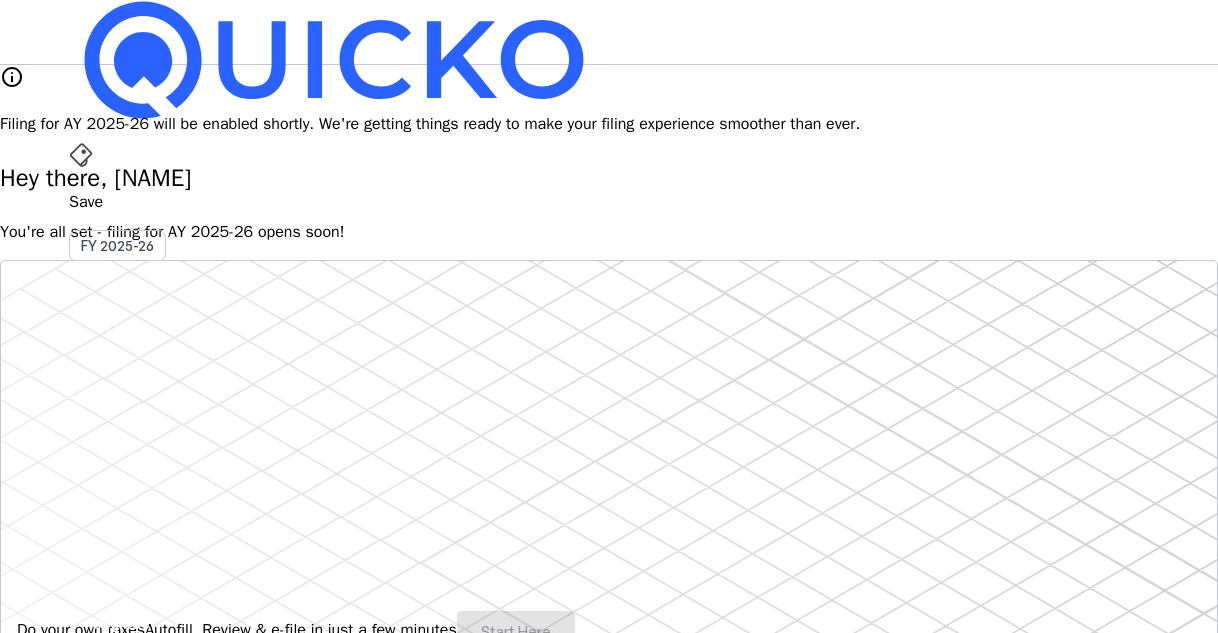 drag, startPoint x: 1214, startPoint y: 197, endPoint x: 1157, endPoint y: 576, distance: 383.2623 